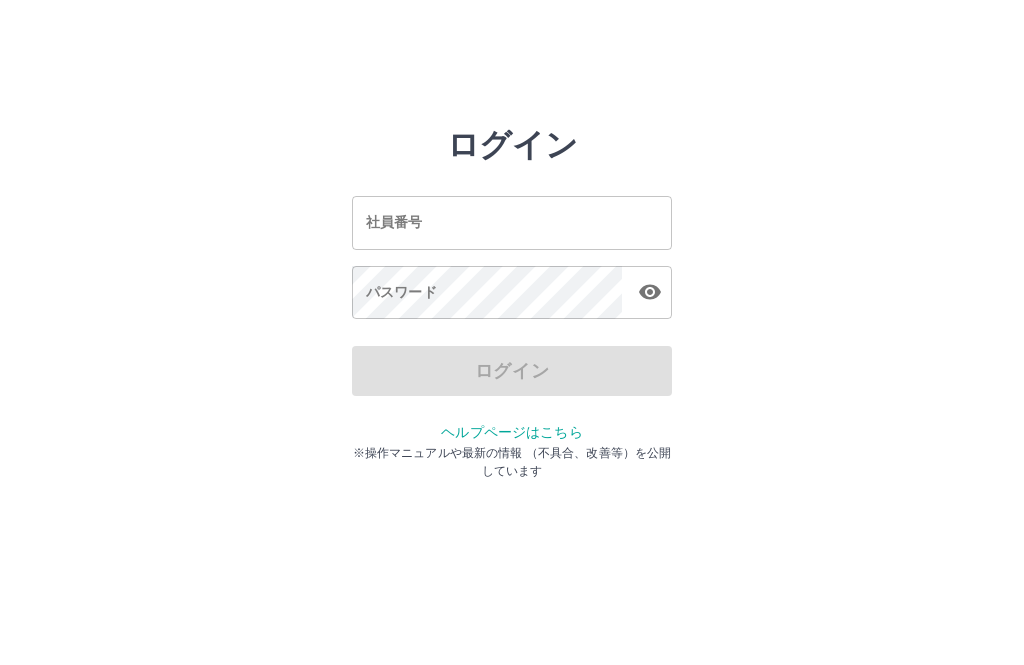 scroll, scrollTop: 0, scrollLeft: 0, axis: both 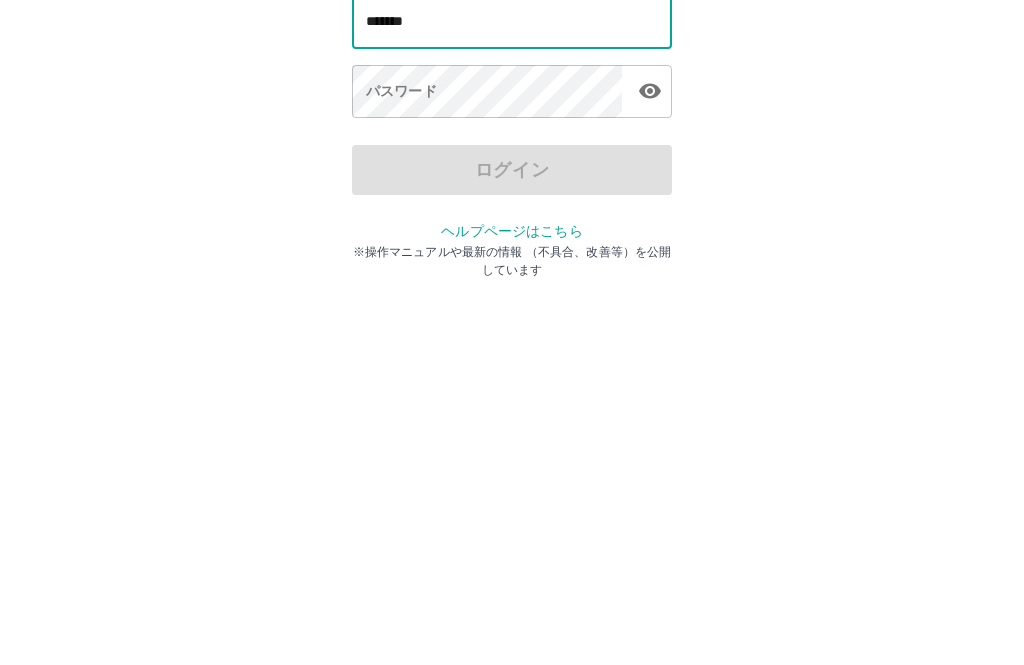 type on "*******" 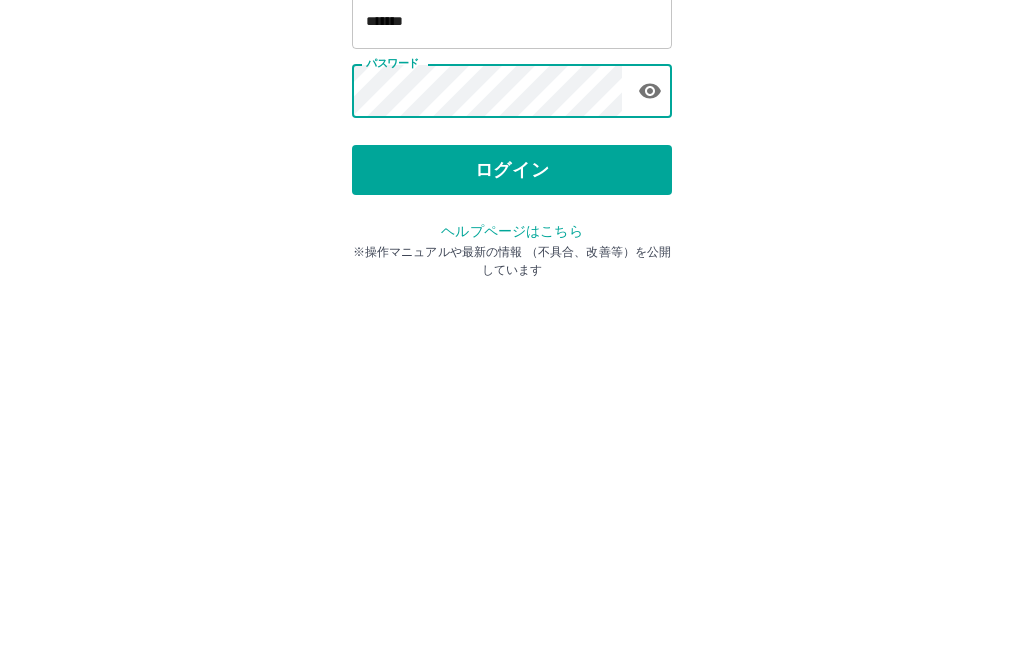 click on "ログイン" at bounding box center [512, 371] 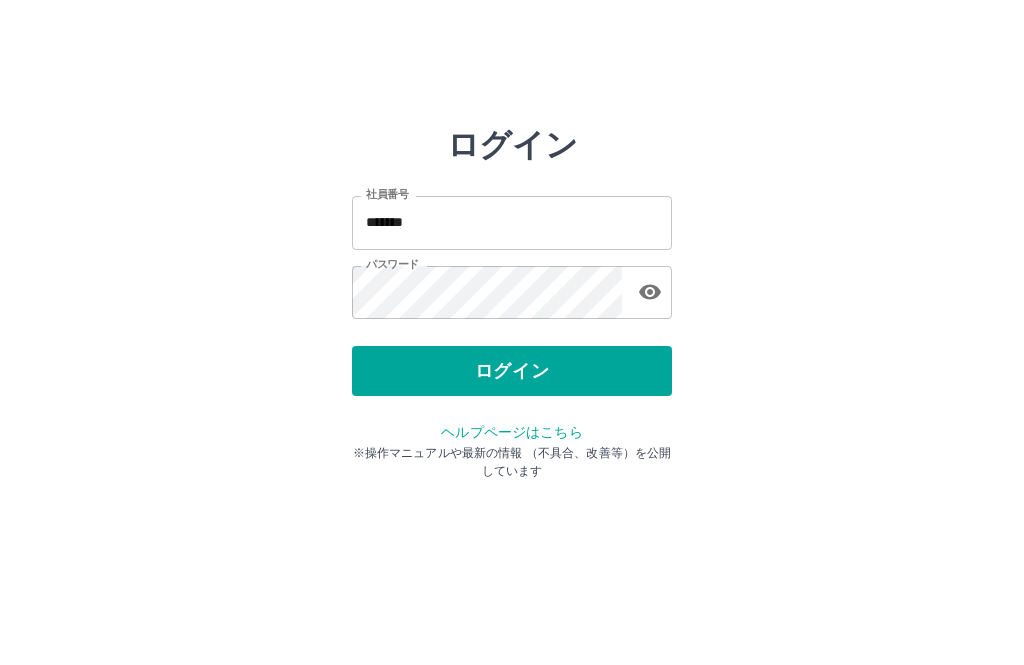 click at bounding box center (650, 292) 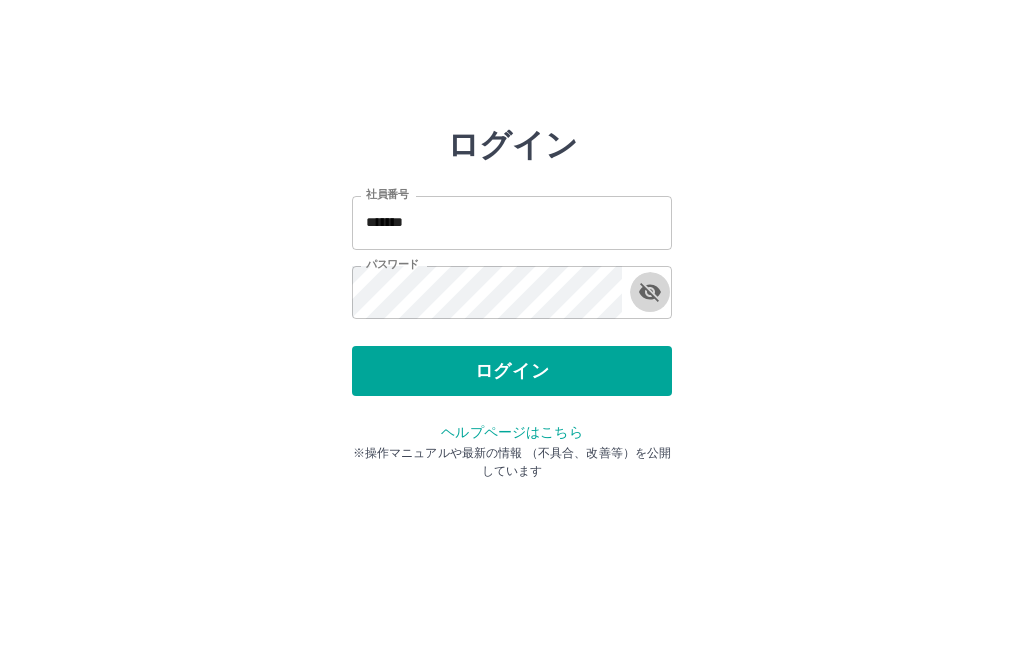 click 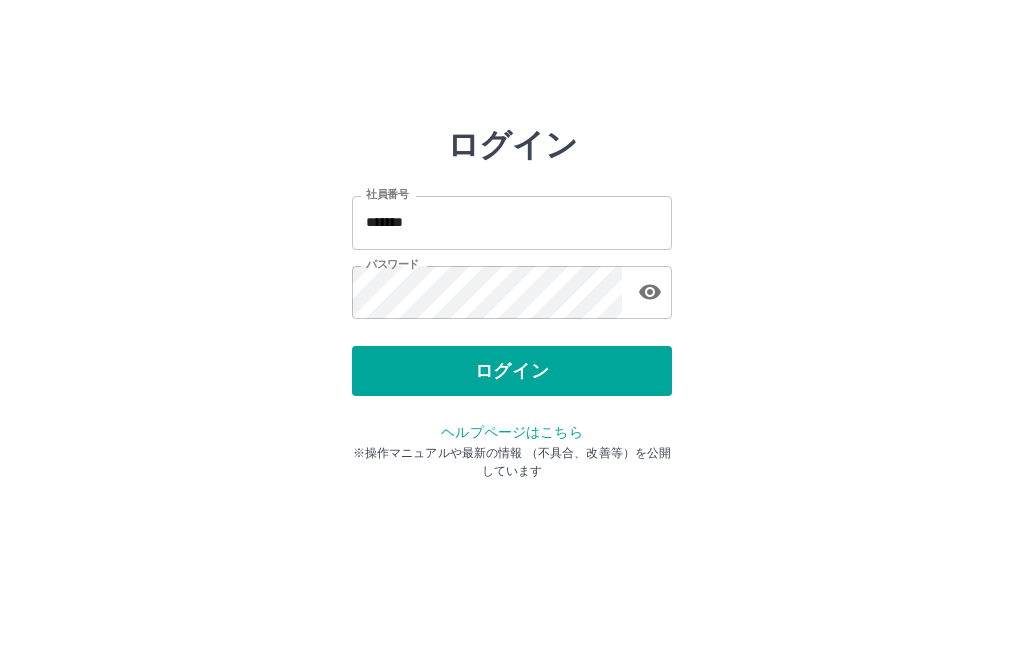 click at bounding box center [650, 292] 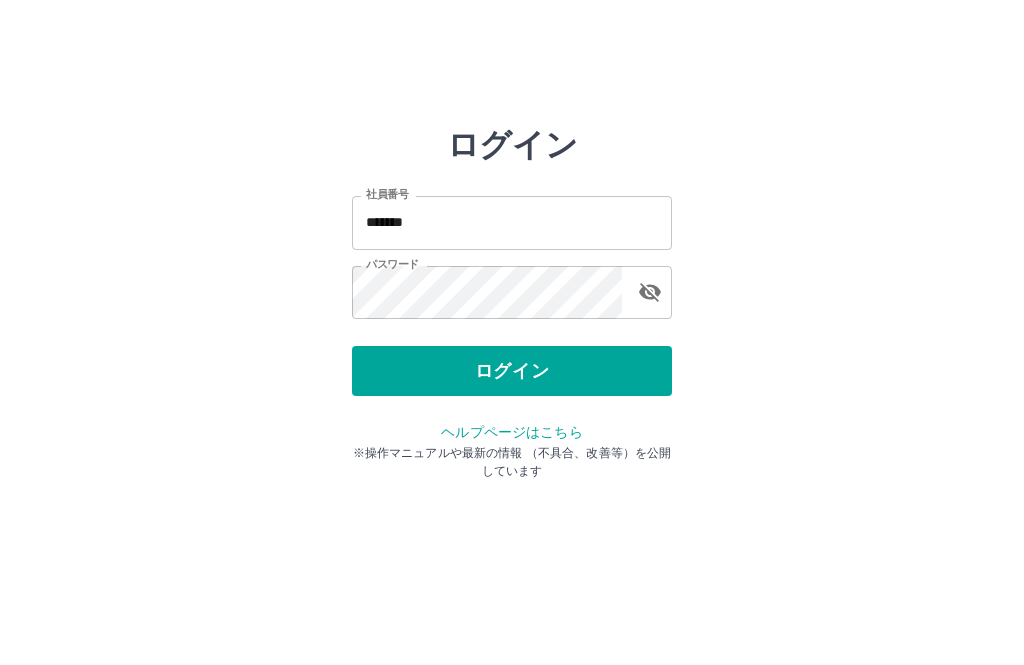 click at bounding box center (650, 292) 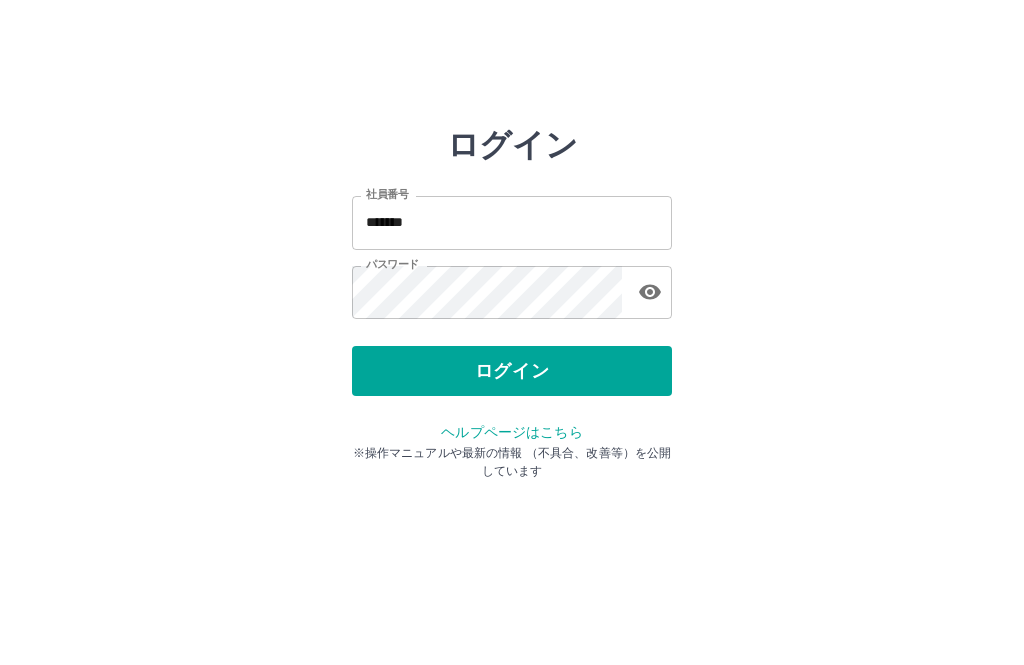 click at bounding box center [650, 292] 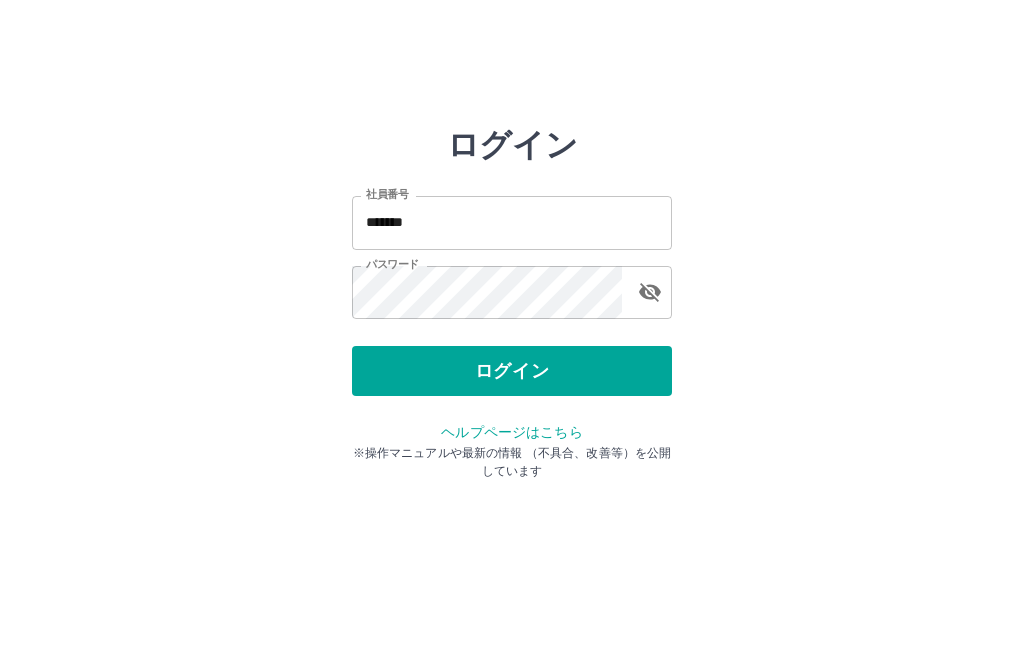 click on "ログイン 社員番号 ******* 社員番号 パスワード パスワード ログイン ヘルプページはこちら ※操作マニュアルや最新の情報 （不具合、改善等）を公開しています" at bounding box center (512, 223) 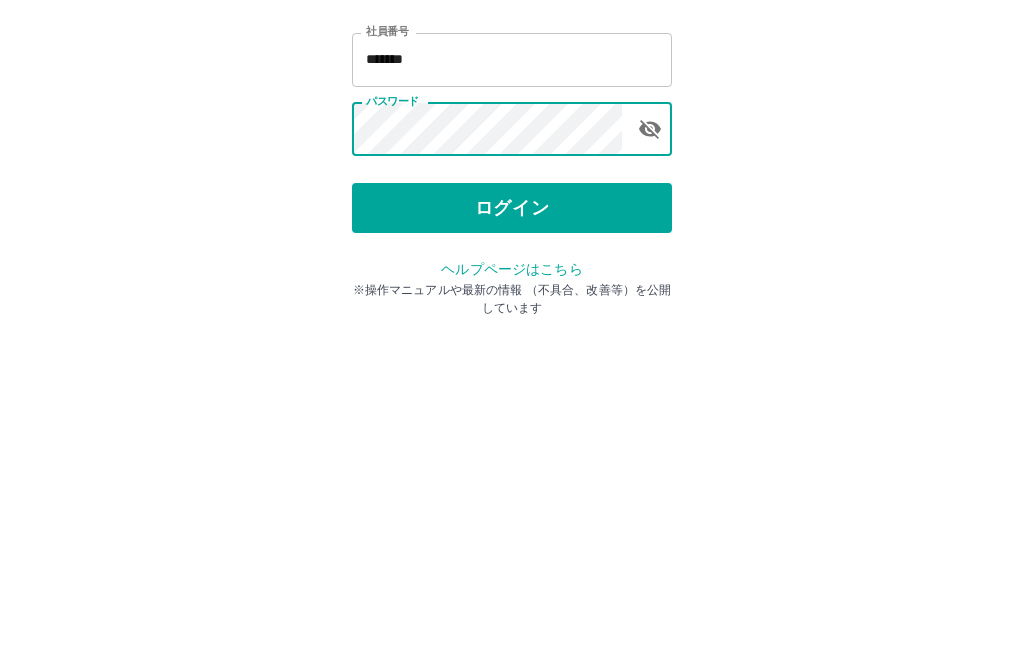 click on "ログイン" at bounding box center (512, 371) 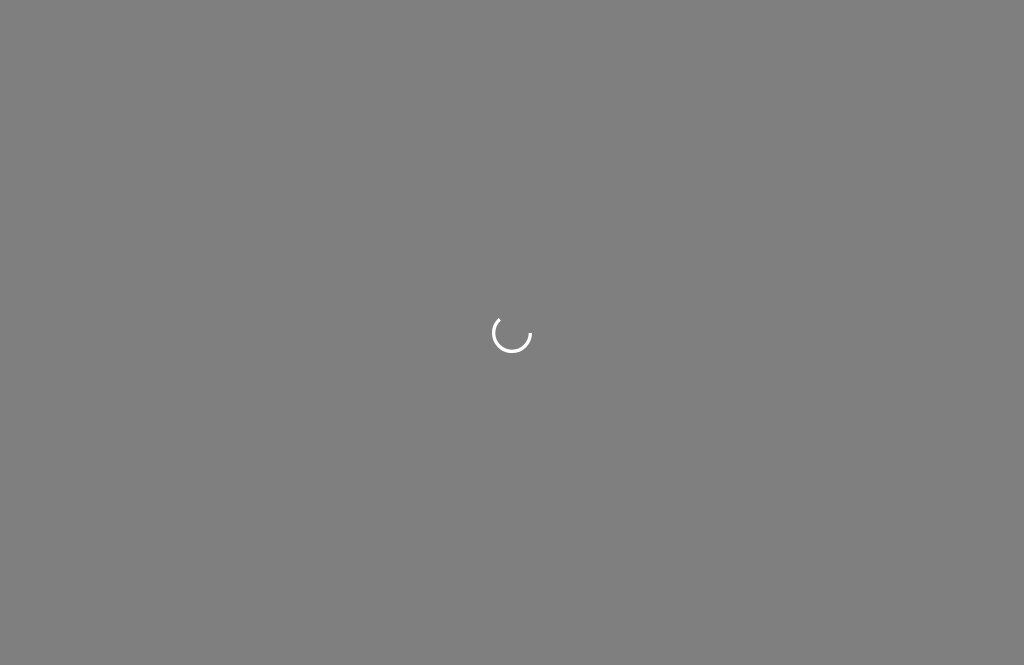 scroll, scrollTop: 0, scrollLeft: 0, axis: both 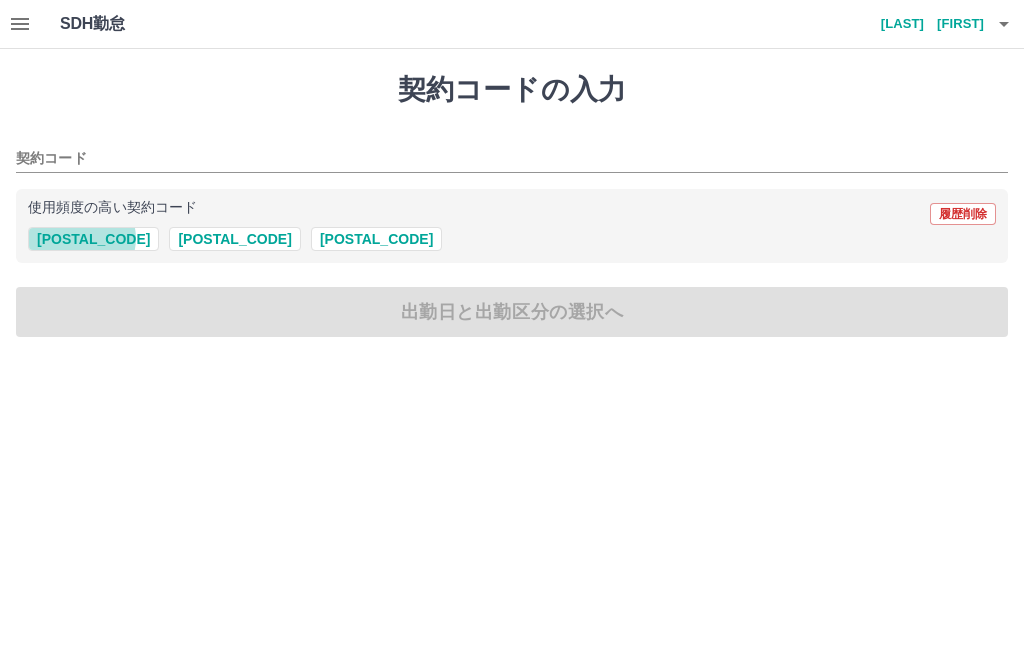 click on "[POSTAL_CODE]" at bounding box center (93, 239) 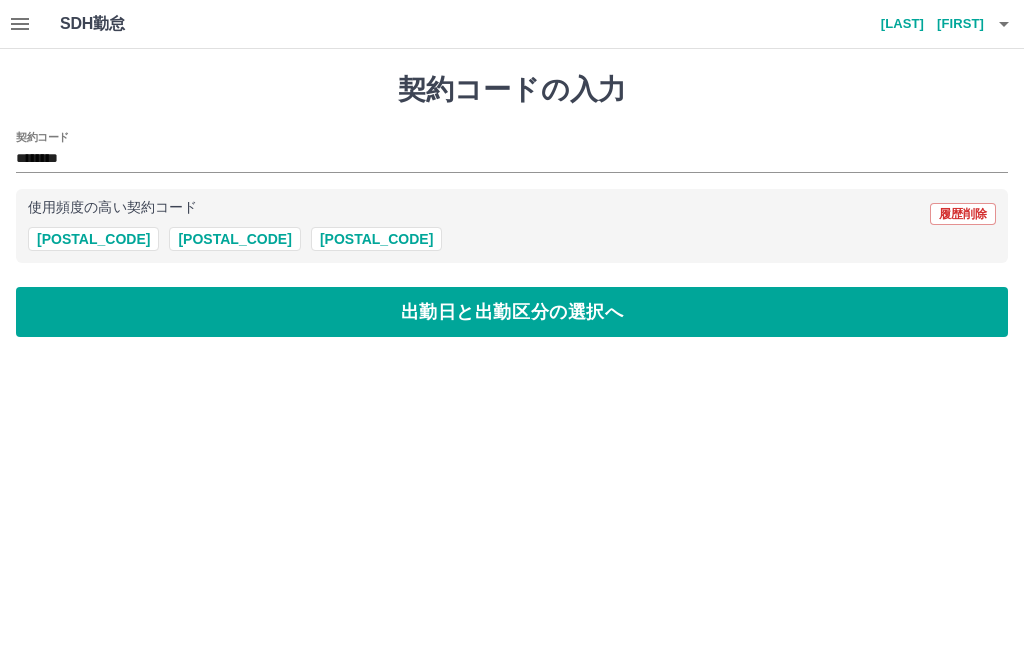 click on "出勤日と出勤区分の選択へ" at bounding box center [512, 312] 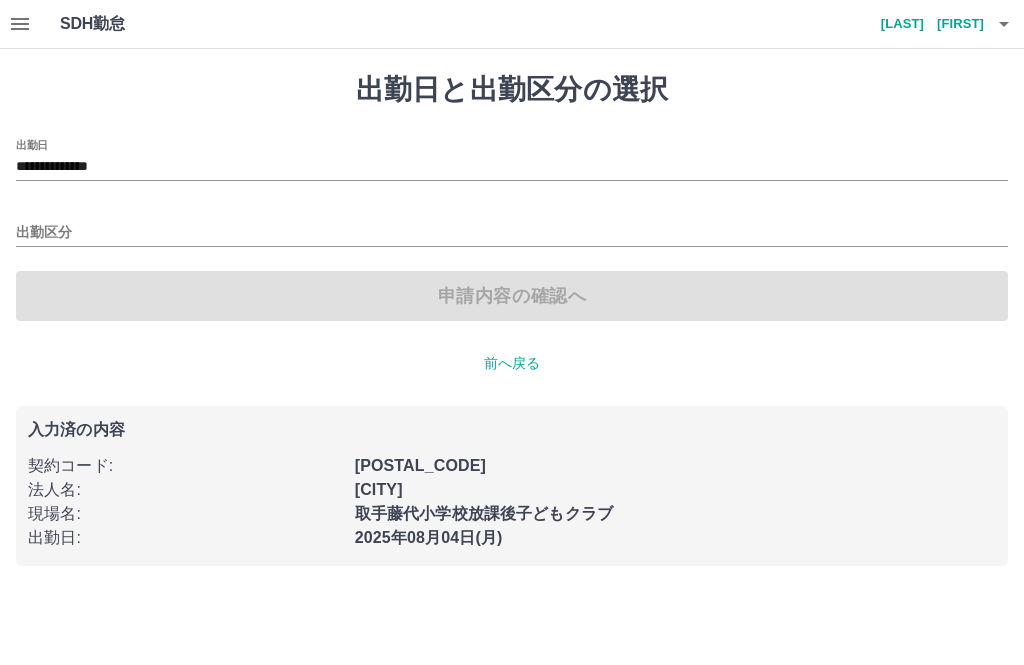 click on "出勤区分" at bounding box center [512, 233] 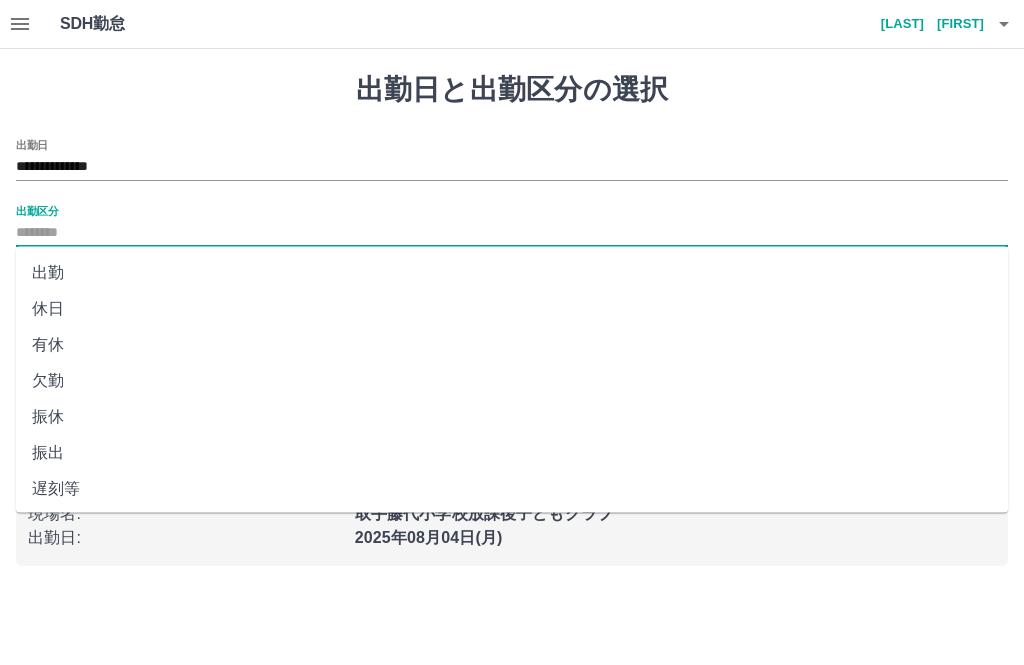 click on "出勤" at bounding box center [512, 273] 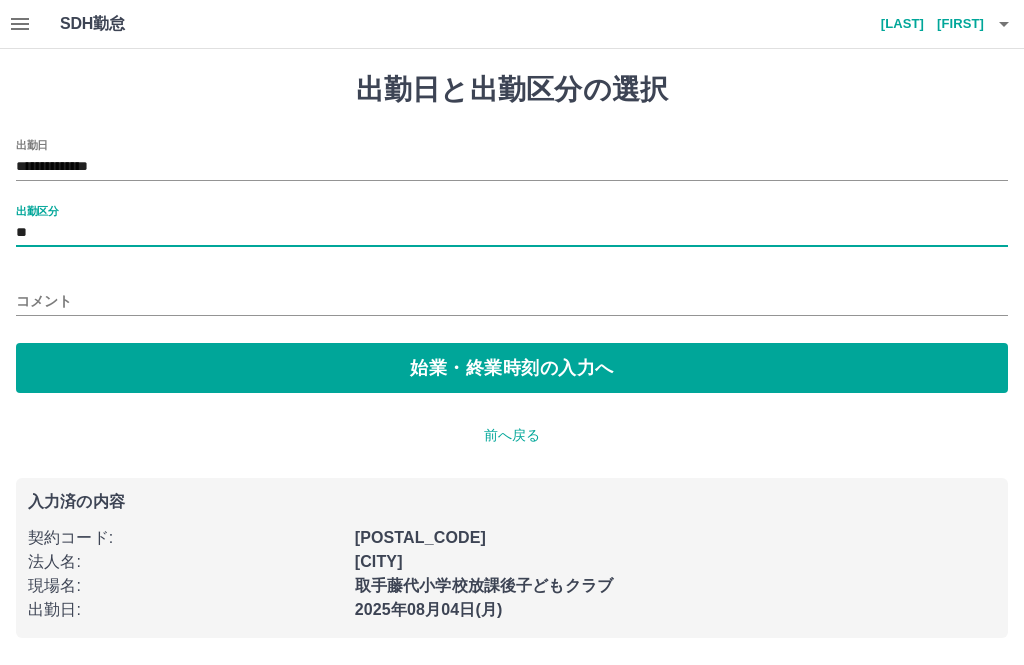 click on "始業・終業時刻の入力へ" at bounding box center [512, 368] 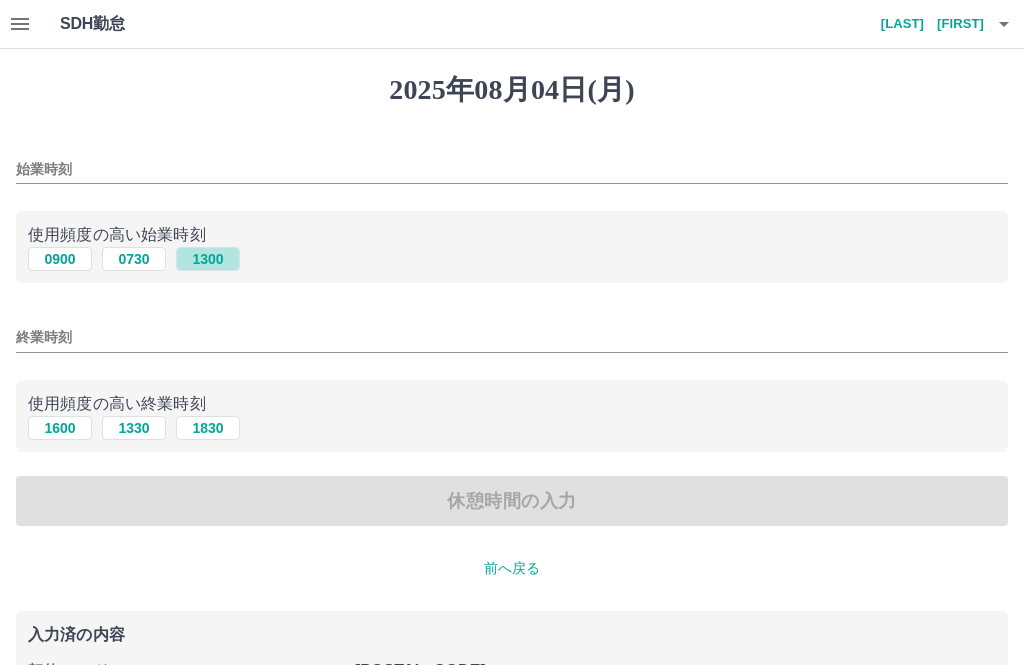 click on "1300" at bounding box center (208, 259) 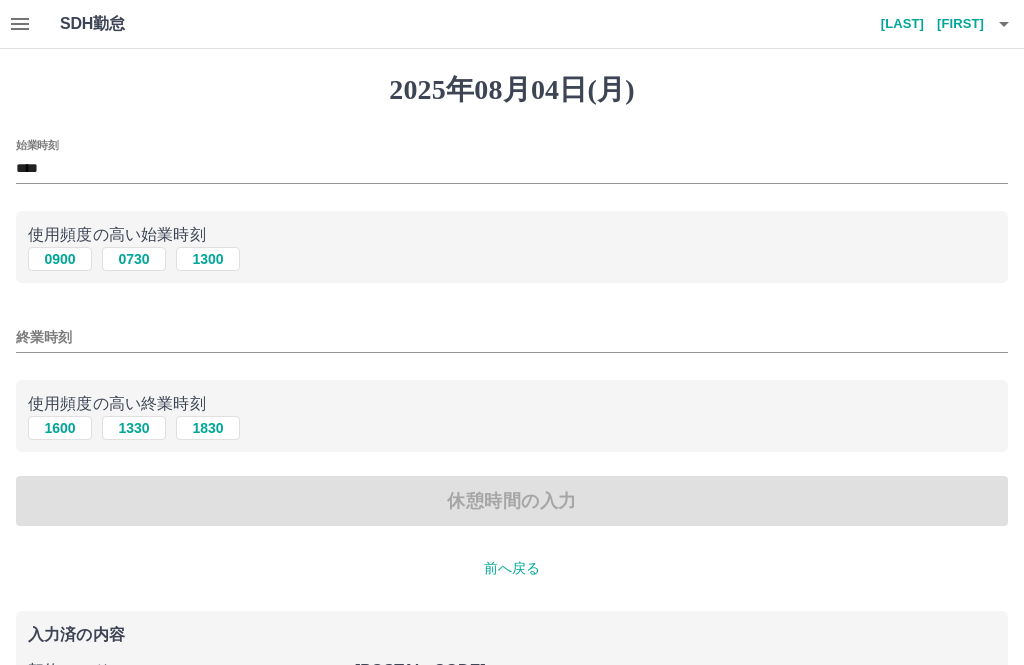 click on "終業時刻" at bounding box center (512, 337) 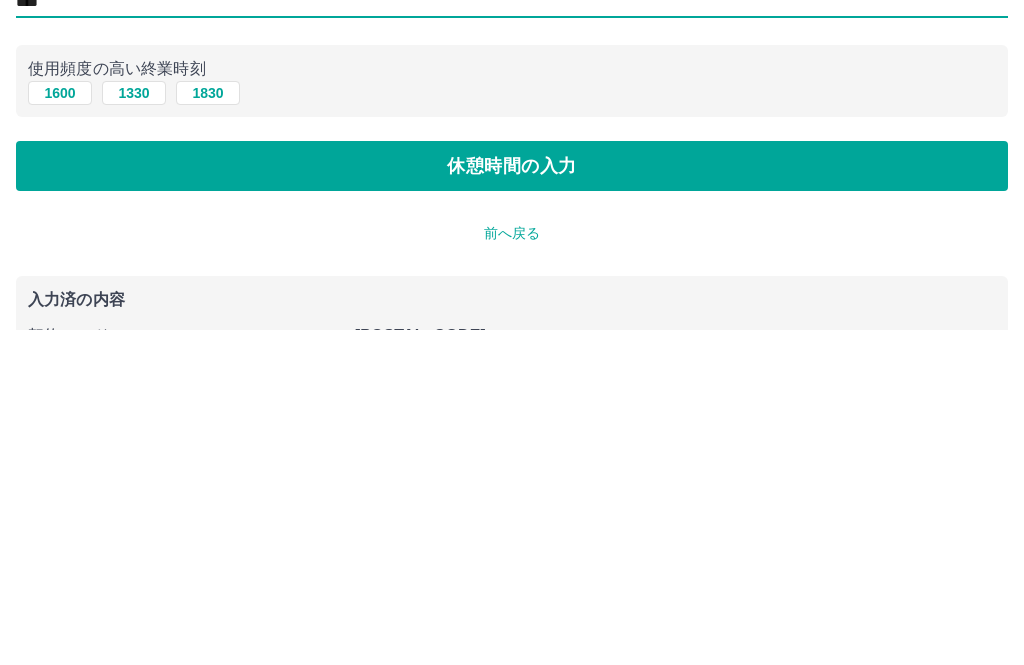 type on "****" 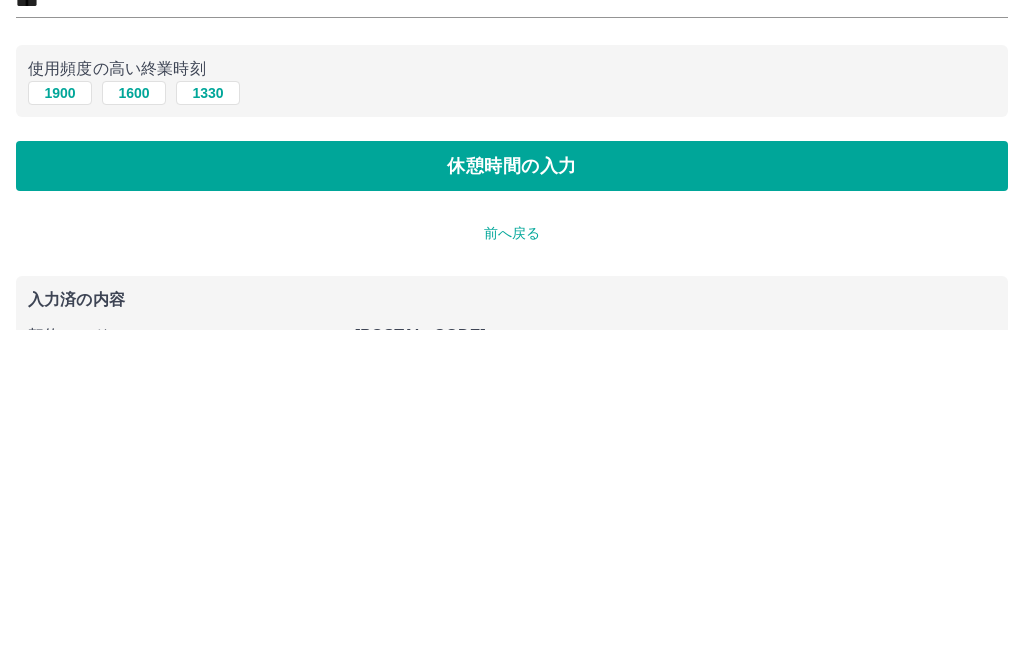 scroll, scrollTop: 156, scrollLeft: 0, axis: vertical 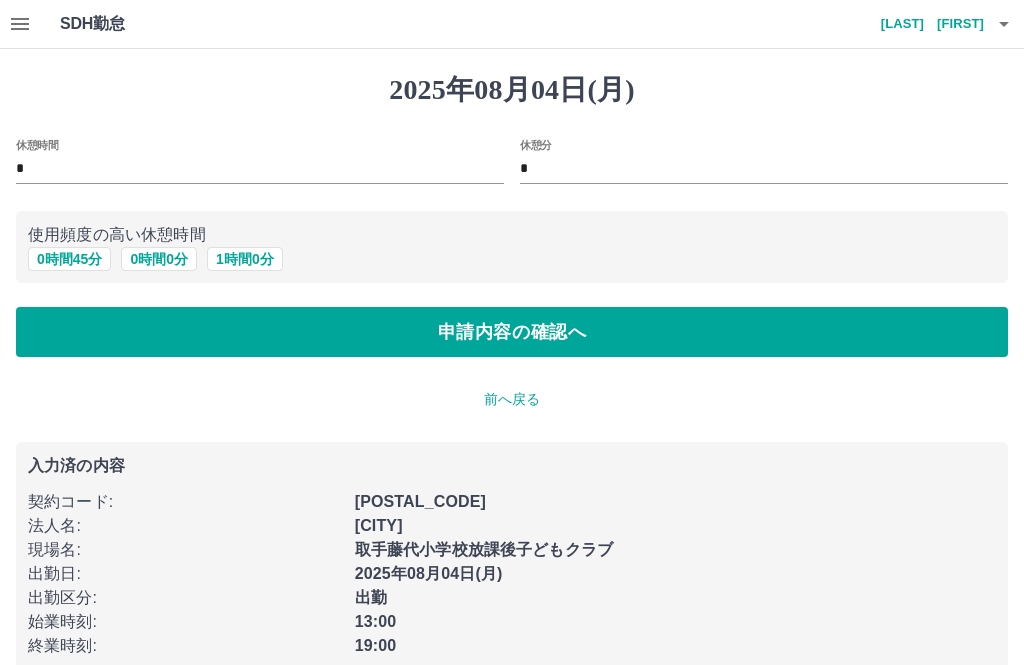 click on "申請内容の確認へ" at bounding box center [512, 332] 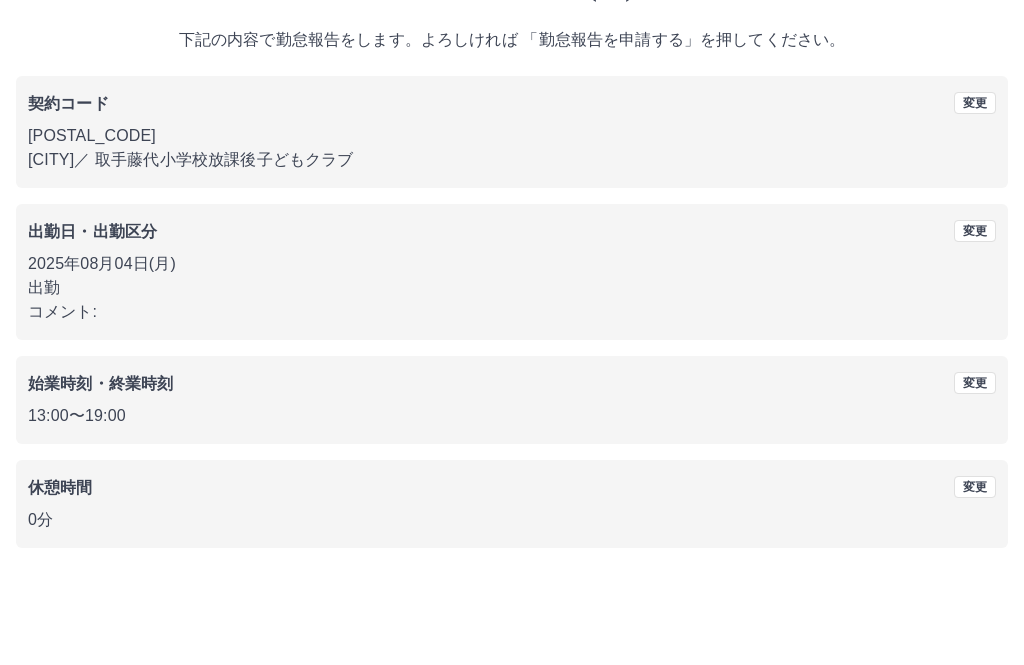 scroll, scrollTop: 83, scrollLeft: 0, axis: vertical 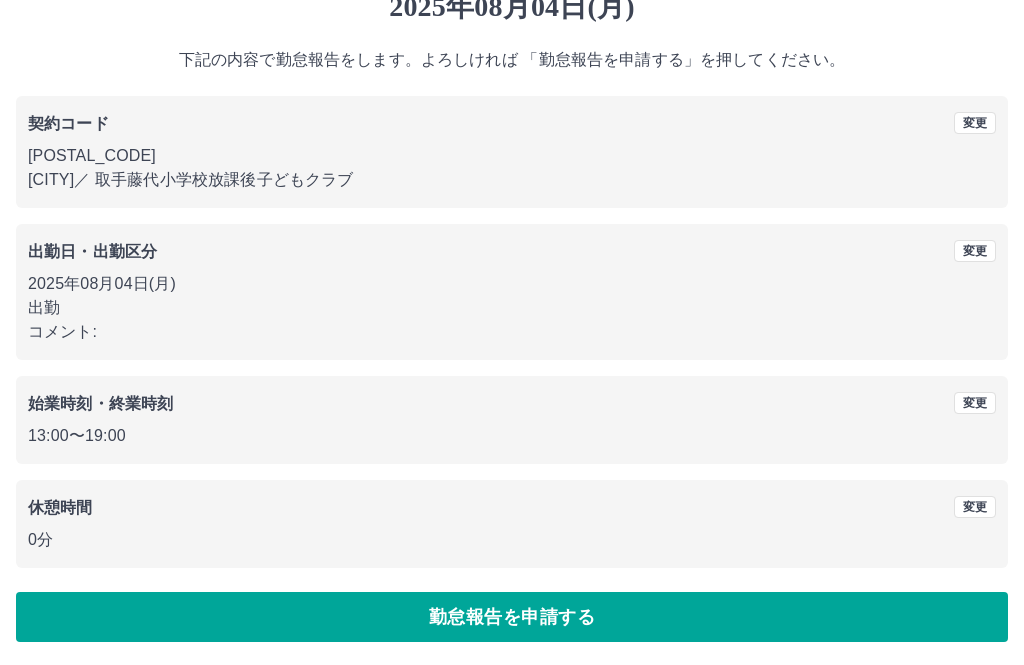 click on "勤怠報告を申請する" at bounding box center (512, 617) 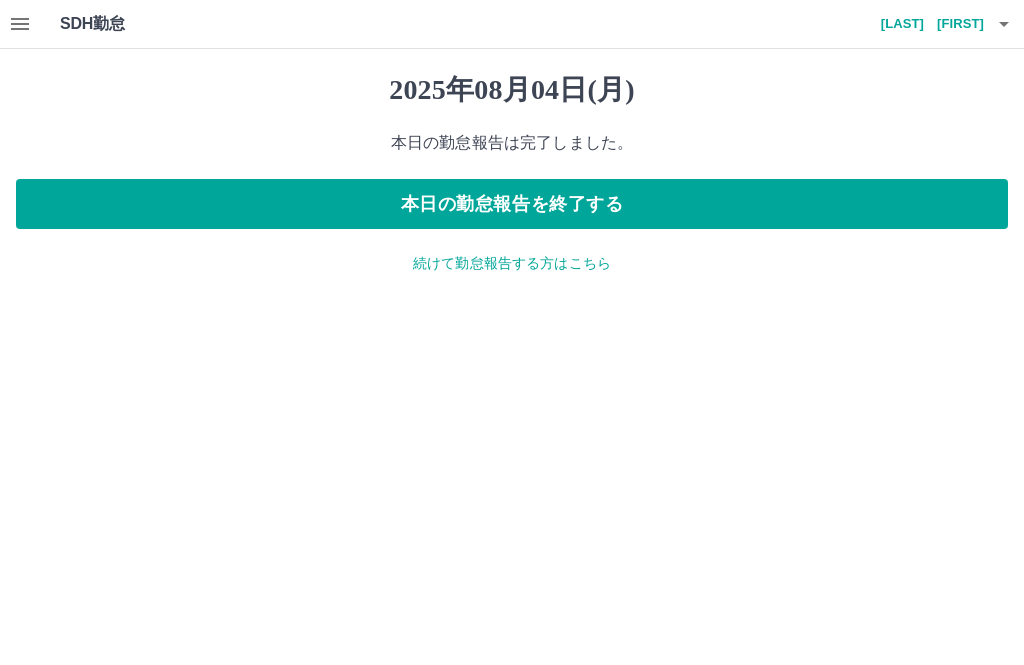 click at bounding box center (1004, 24) 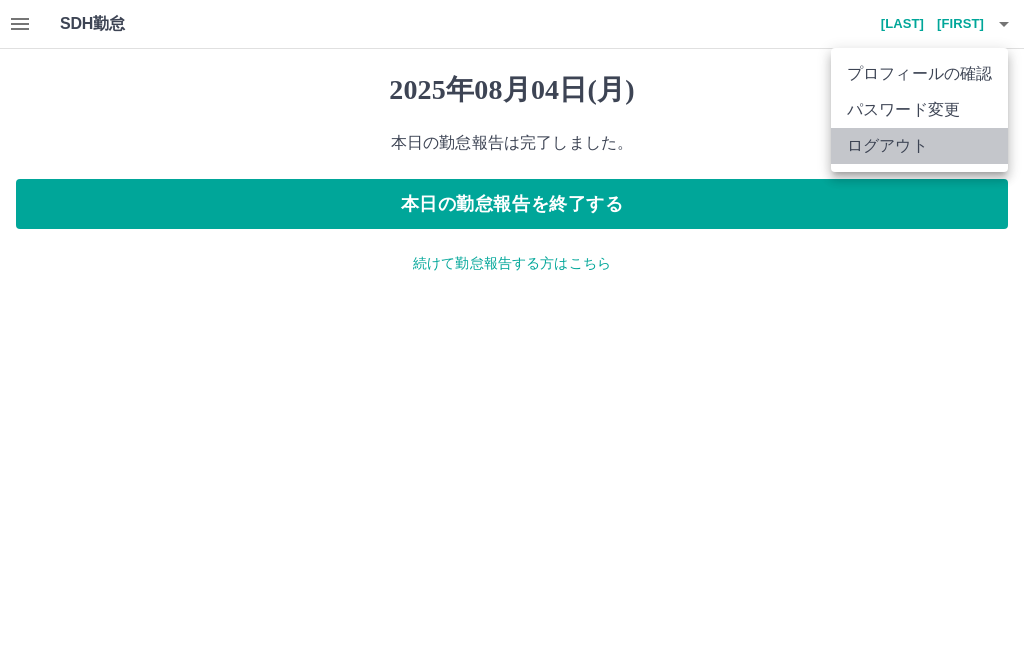 click on "ログアウト" at bounding box center [919, 146] 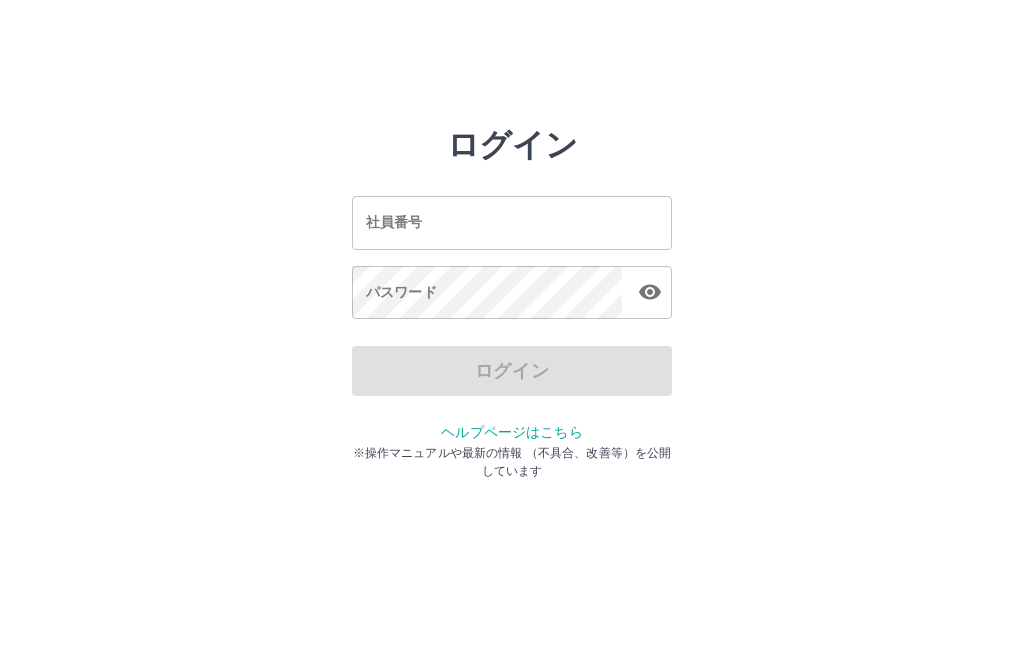 scroll, scrollTop: 0, scrollLeft: 0, axis: both 